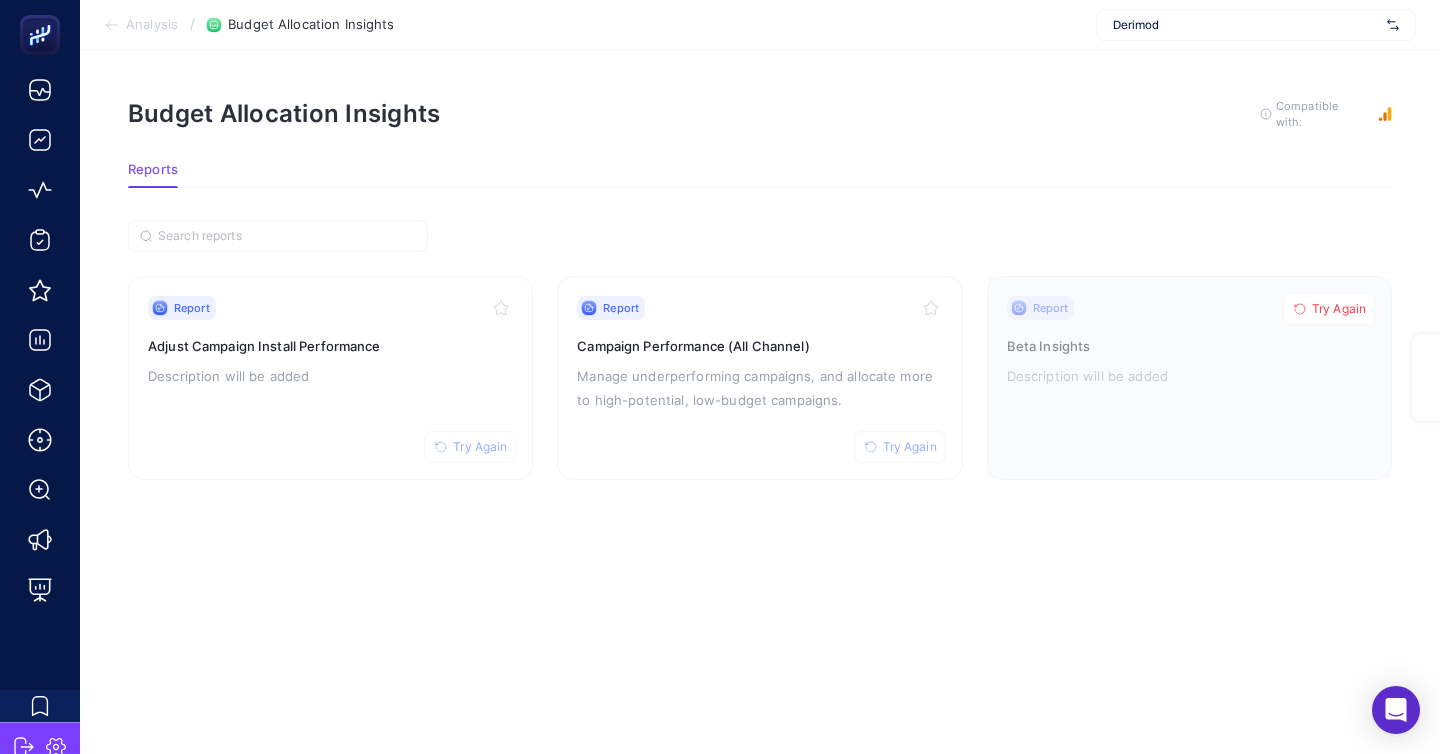 scroll, scrollTop: 0, scrollLeft: 0, axis: both 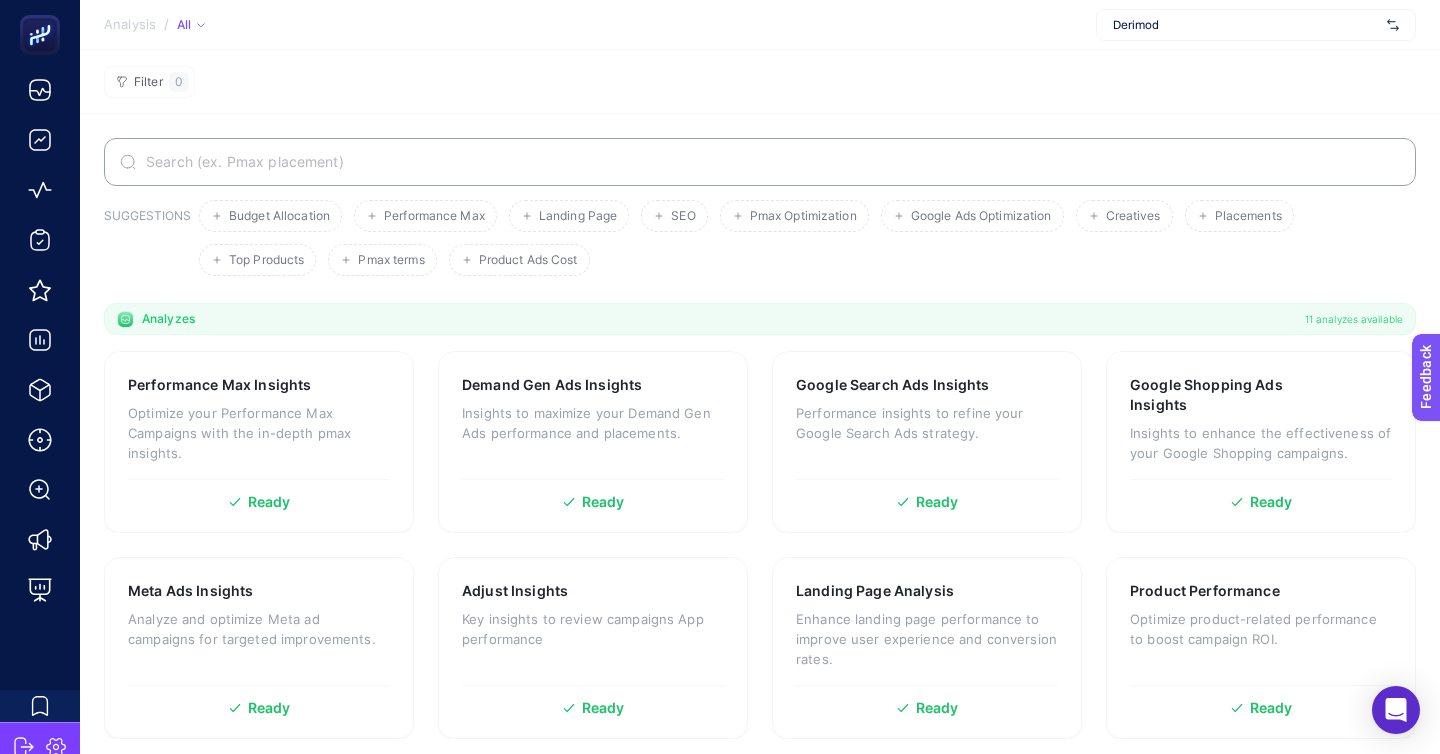 click on "Derimod" at bounding box center [1256, 25] 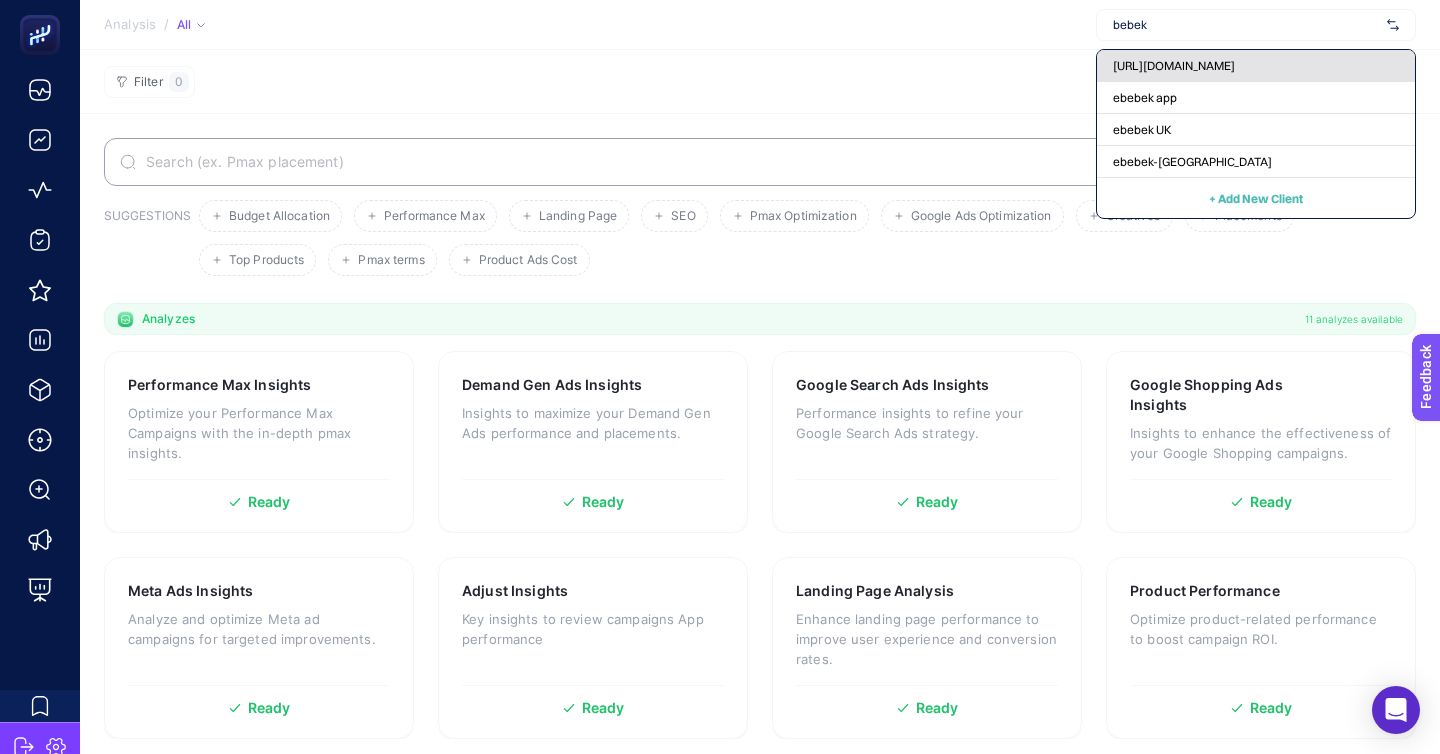 type on "bebek" 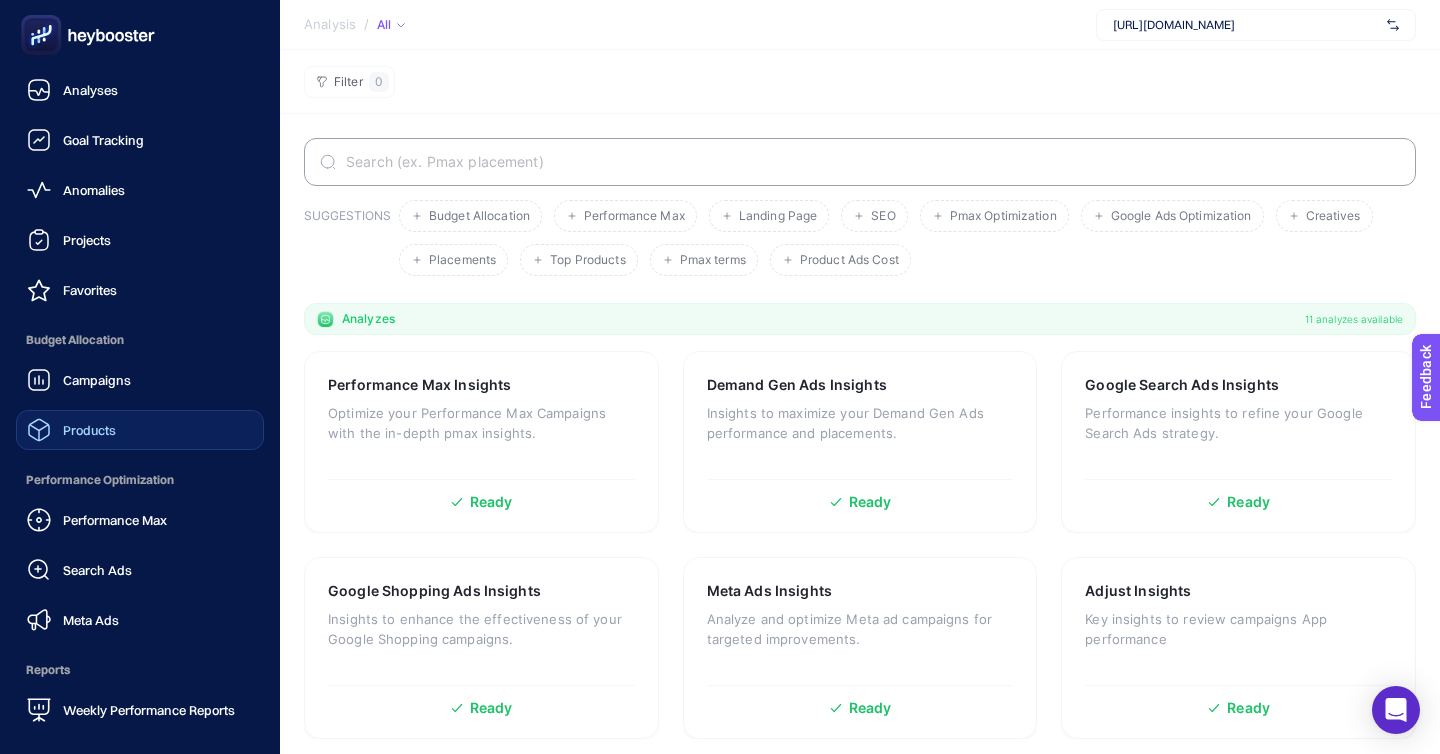 click on "Products" 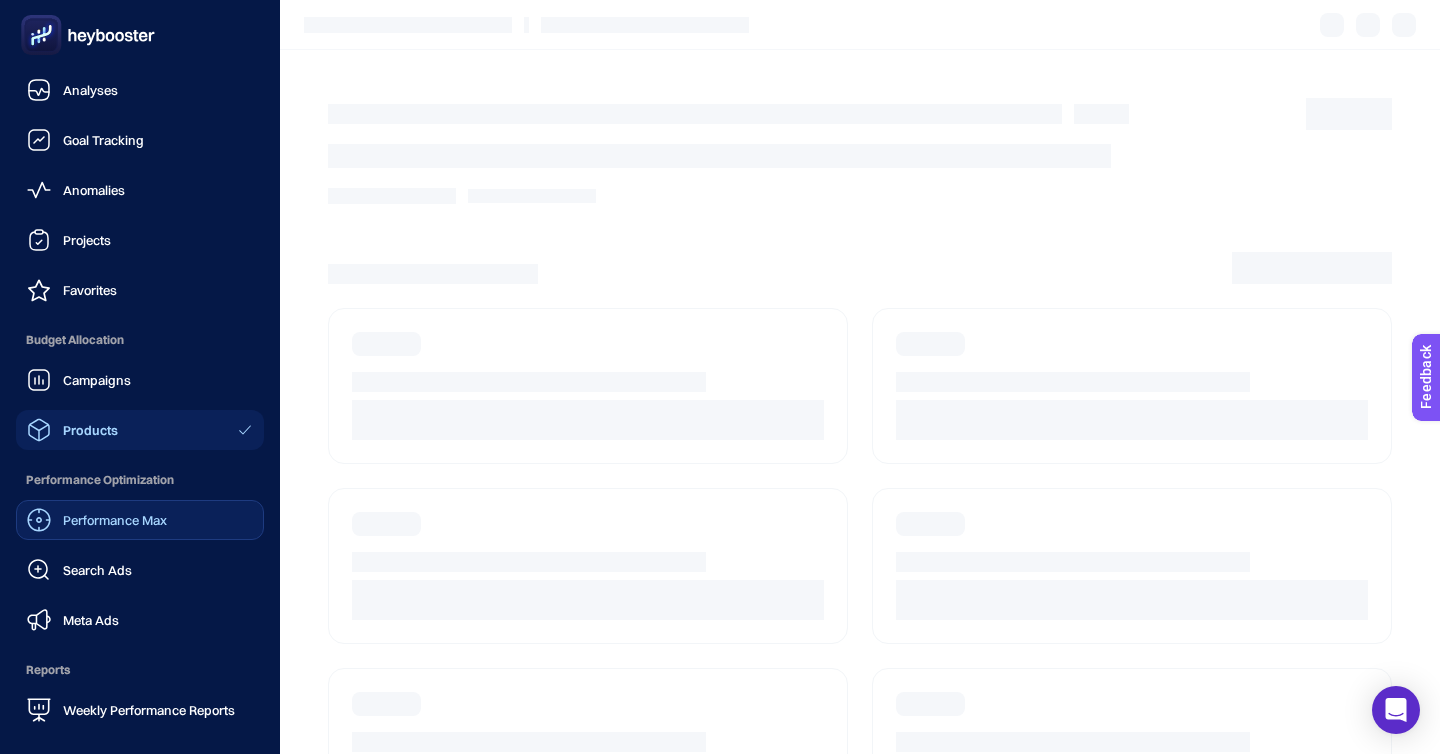 click on "Performance Max" at bounding box center [97, 520] 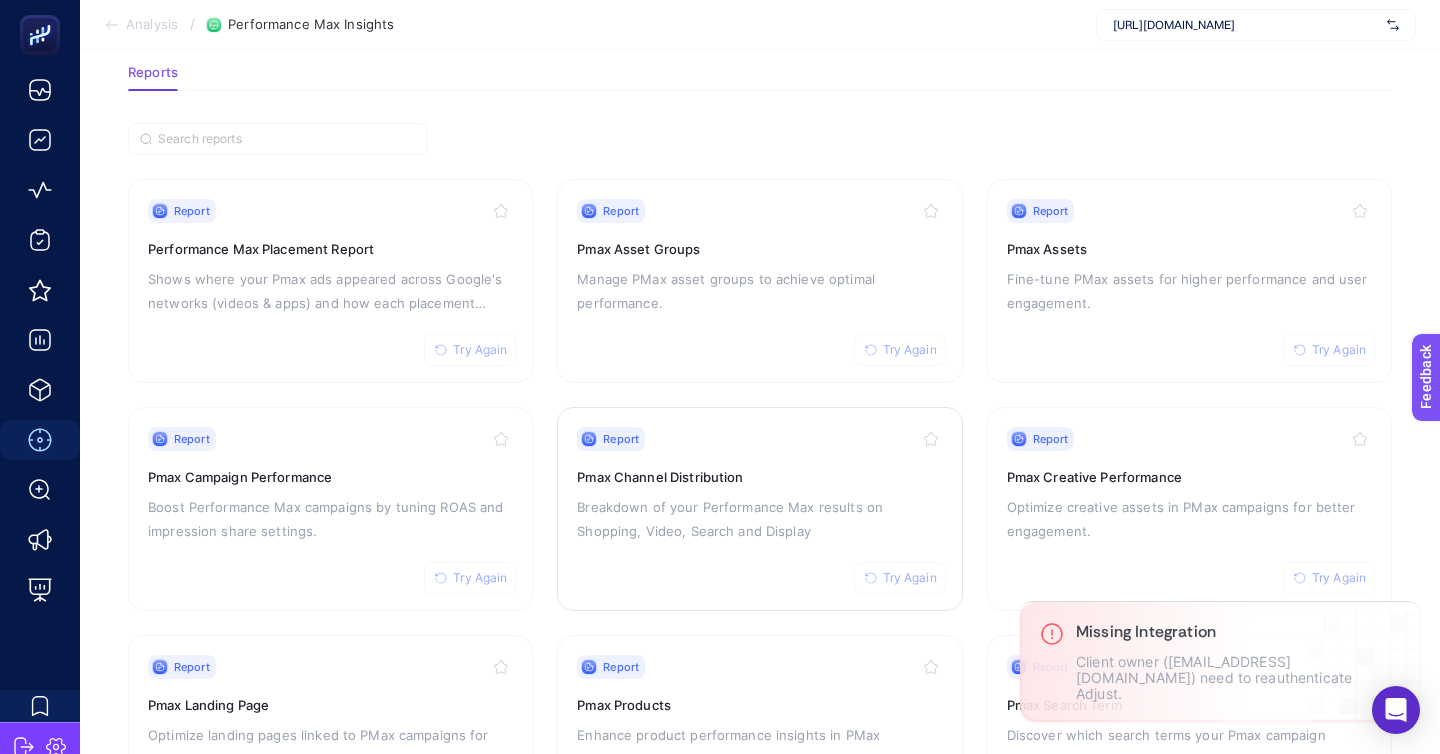 scroll, scrollTop: 122, scrollLeft: 0, axis: vertical 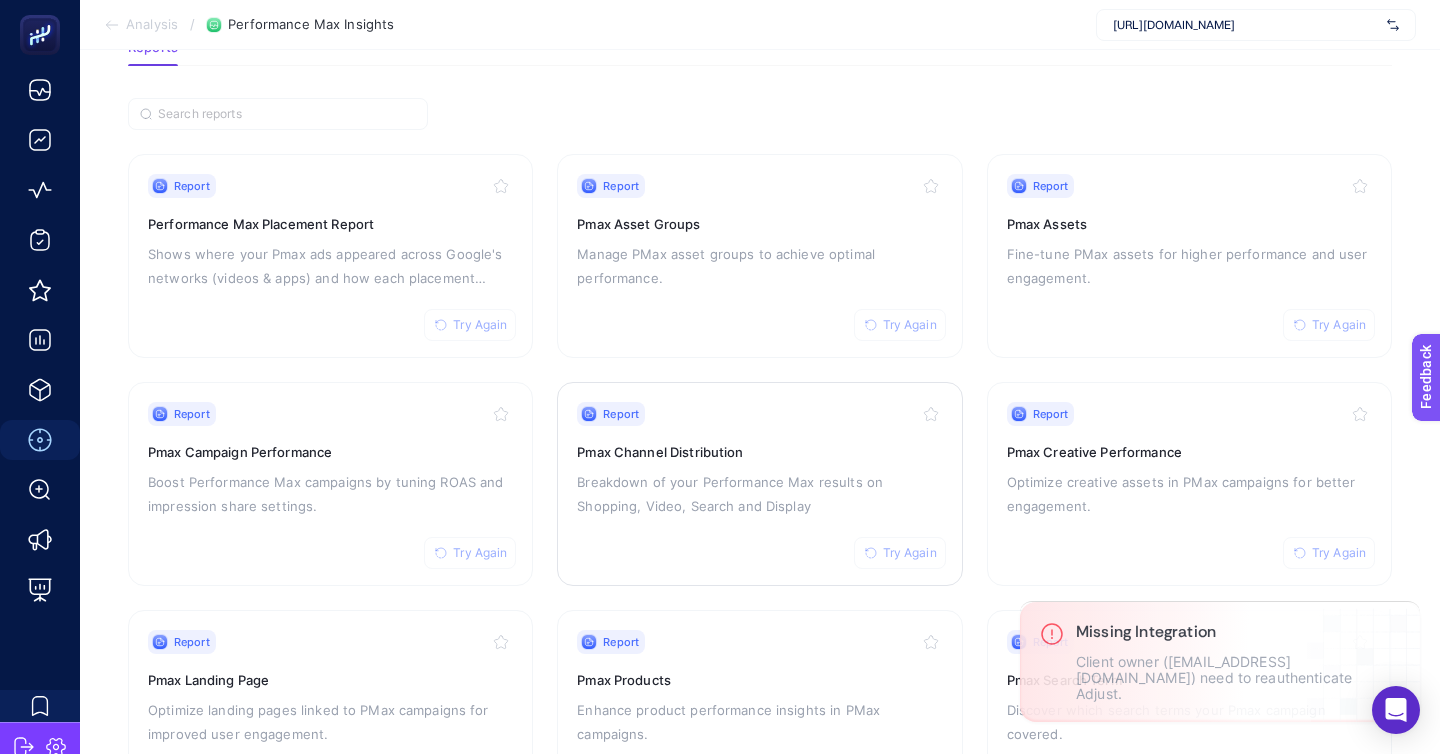 click on "Report Try Again Pmax Channel Distribution Breakdown of your Performance Max results on Shopping, Video, Search and Display" at bounding box center (759, 484) 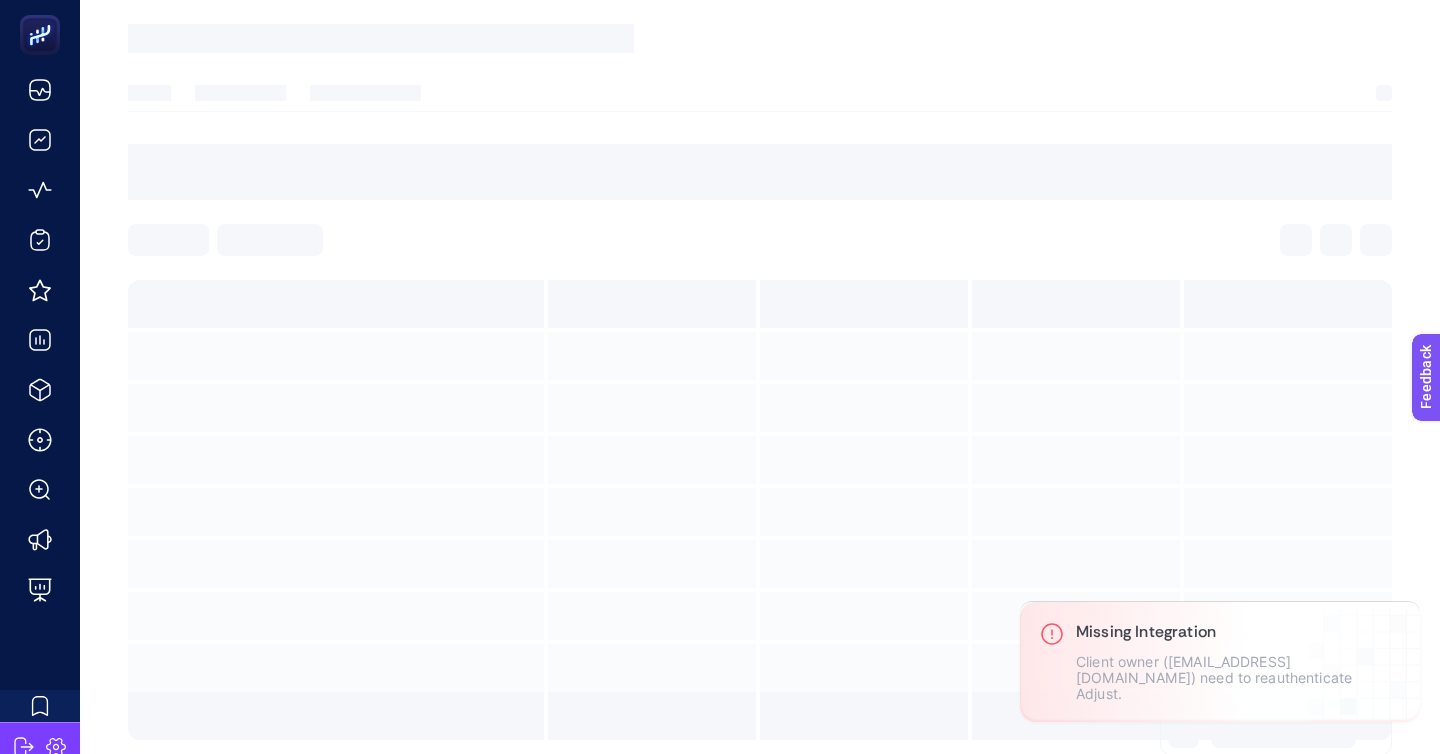 scroll, scrollTop: 0, scrollLeft: 0, axis: both 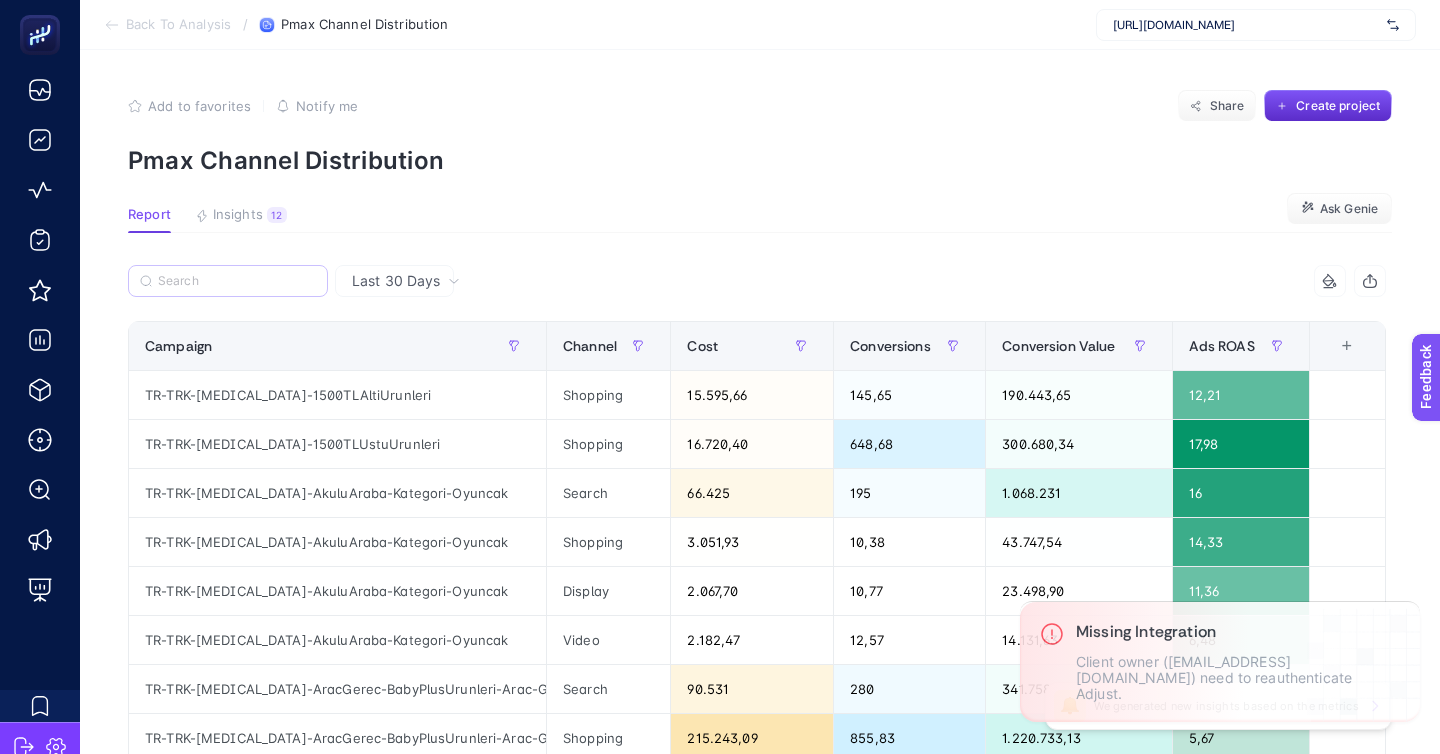 click at bounding box center [228, 281] 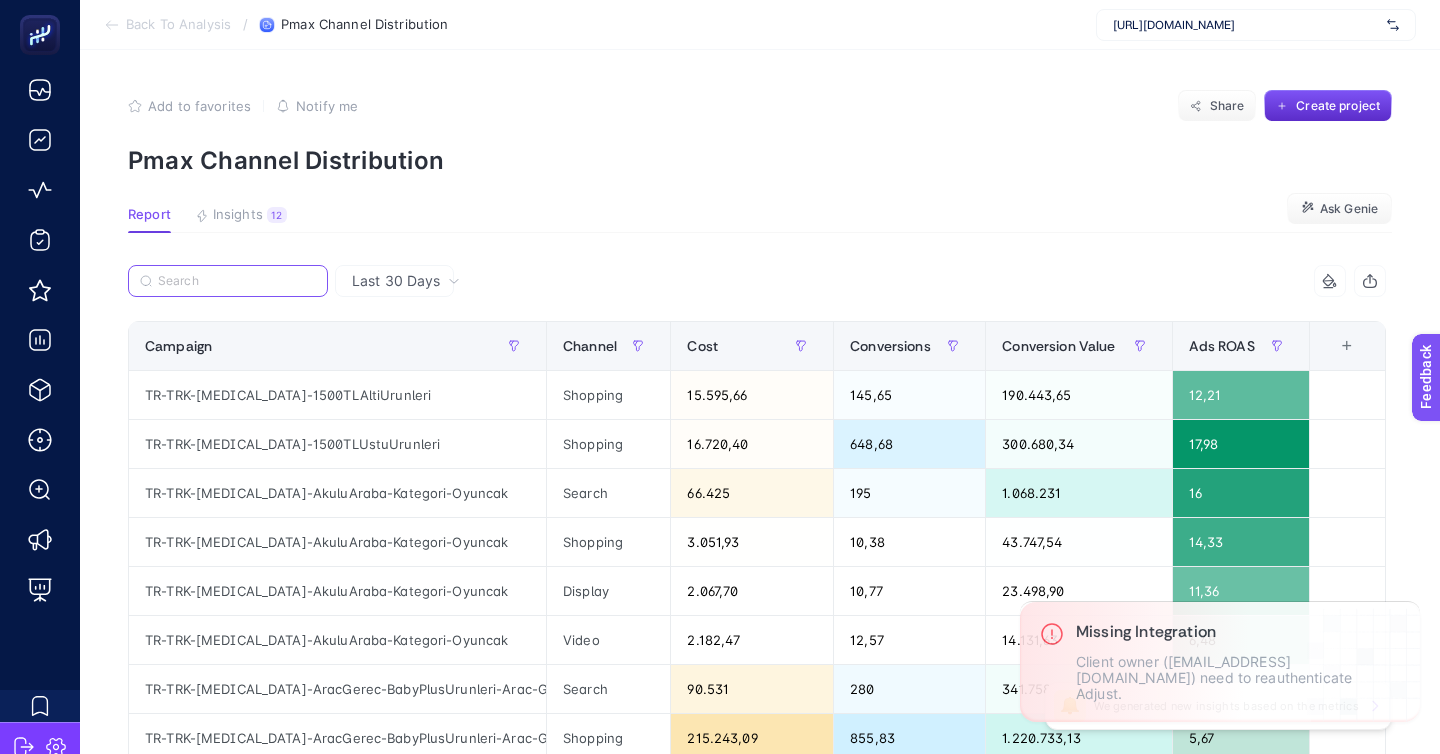 click at bounding box center (237, 281) 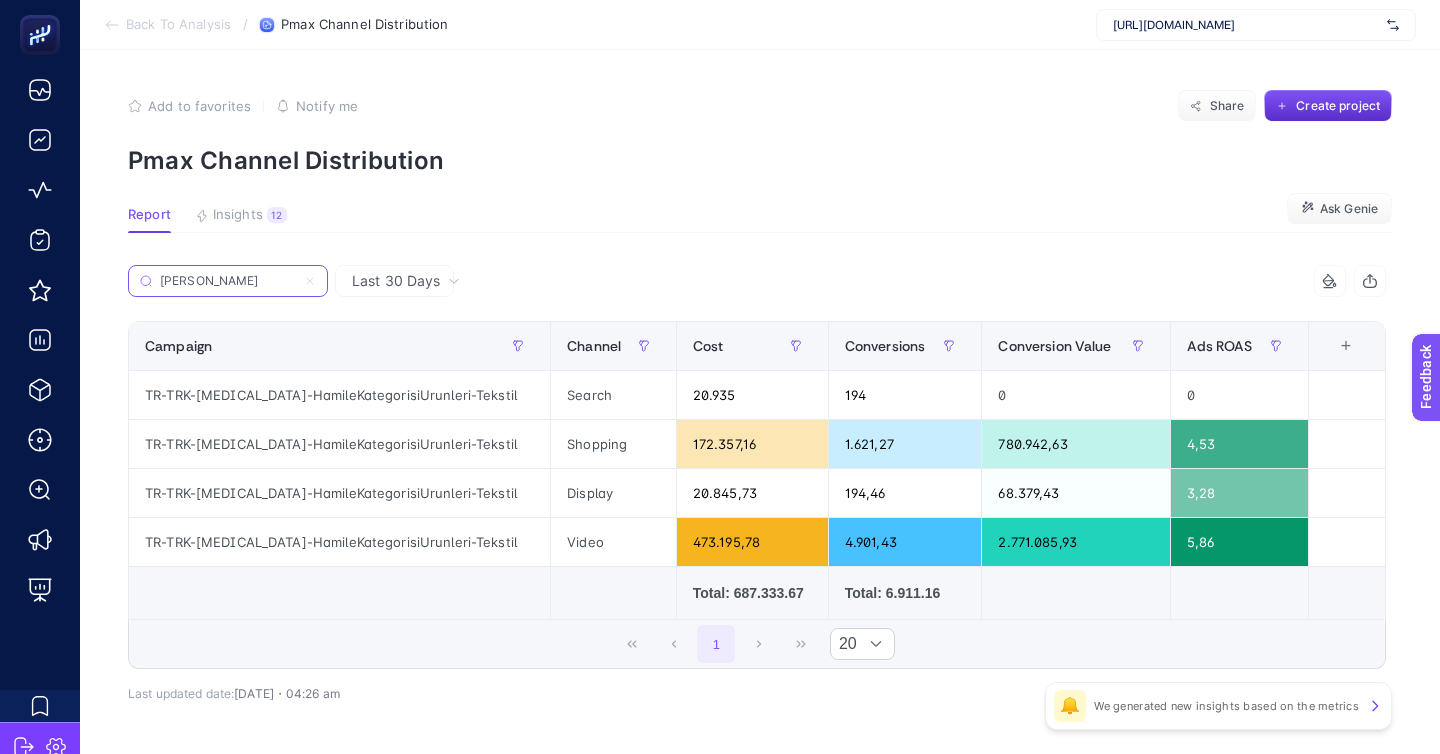 type on "hamil" 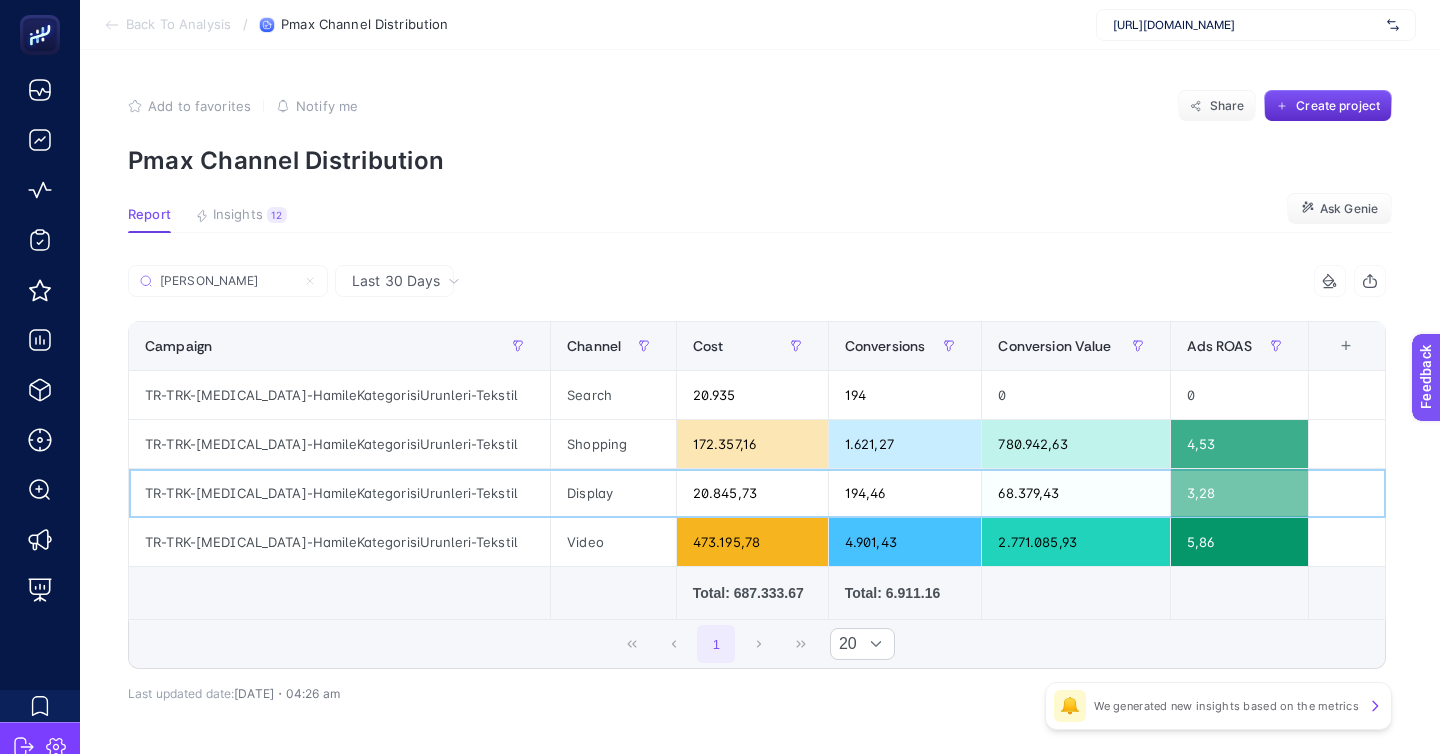 click on "20.845,73" 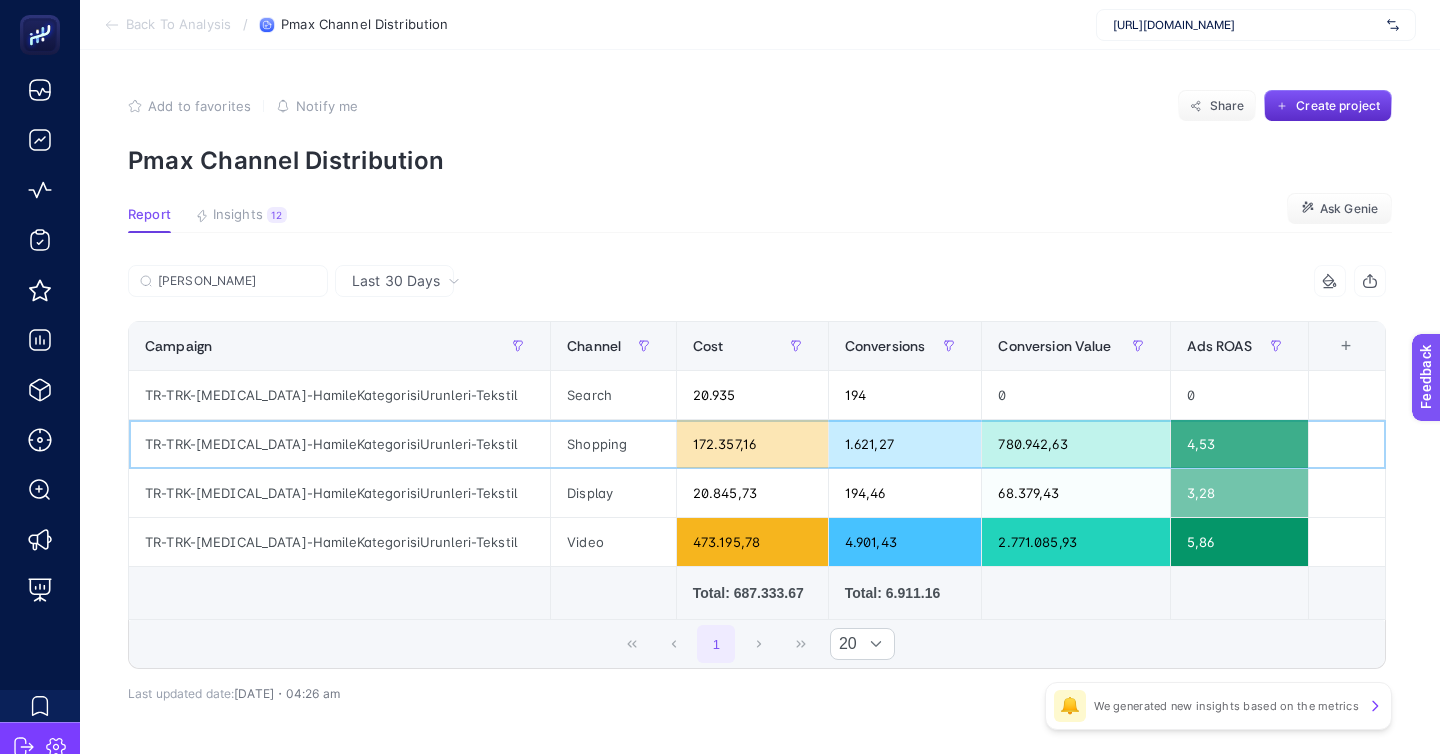 click on "172.357,16" 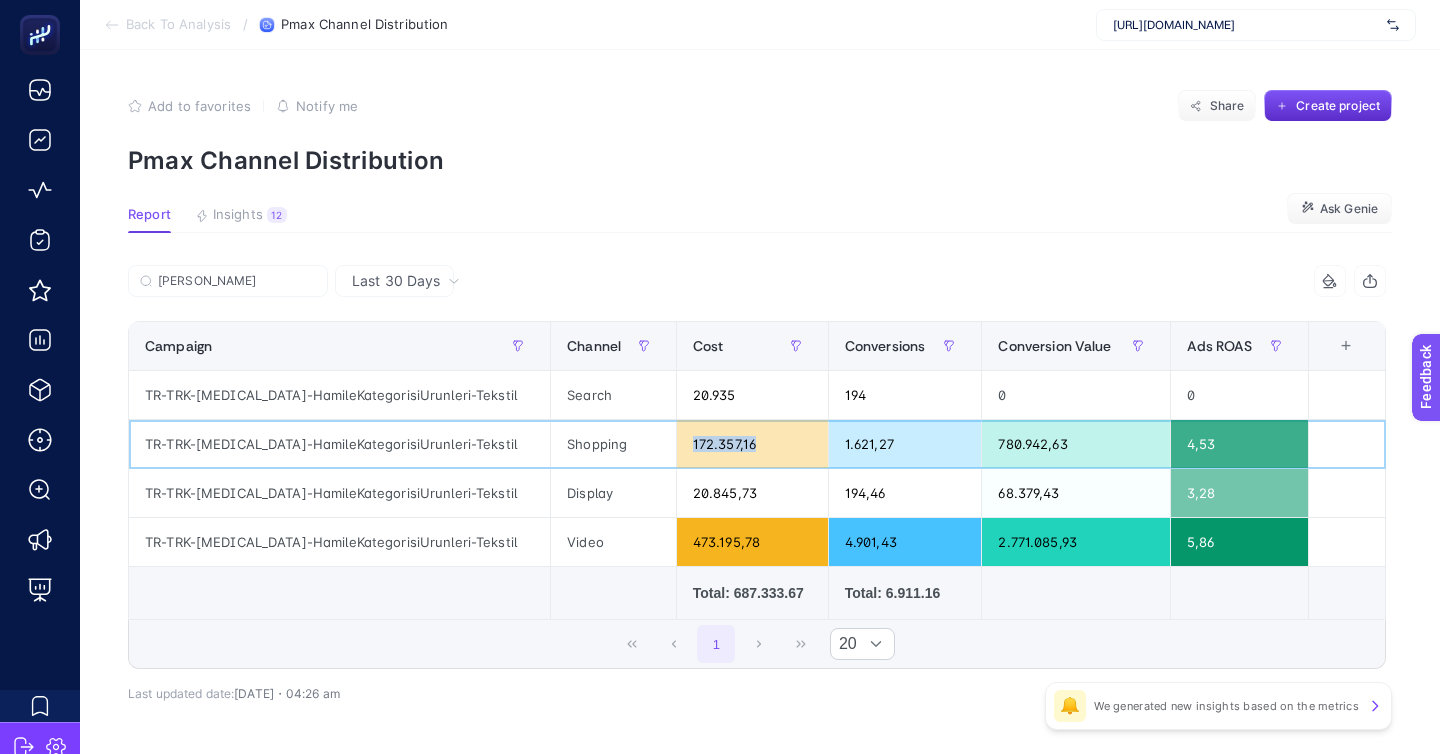 click on "172.357,16" 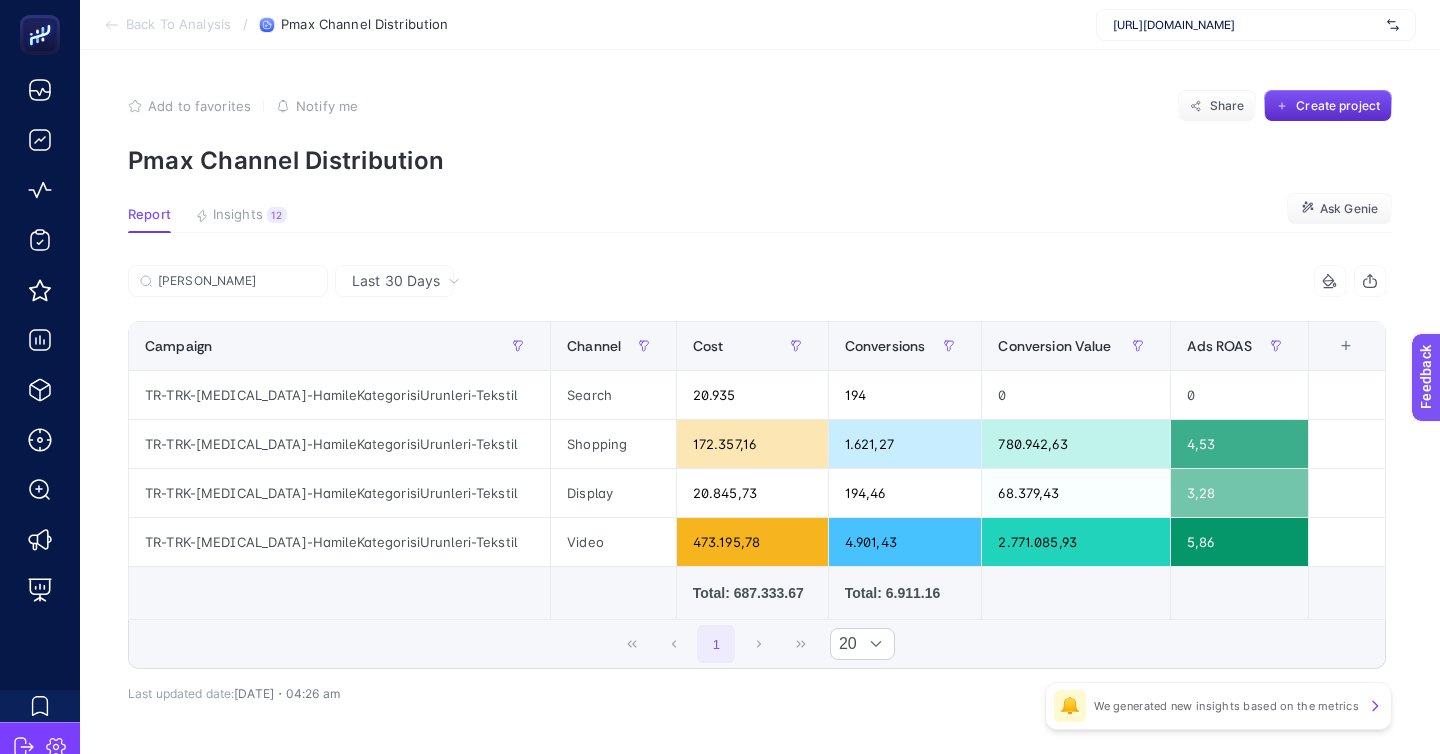 click on "Last 30 Days" at bounding box center (394, 281) 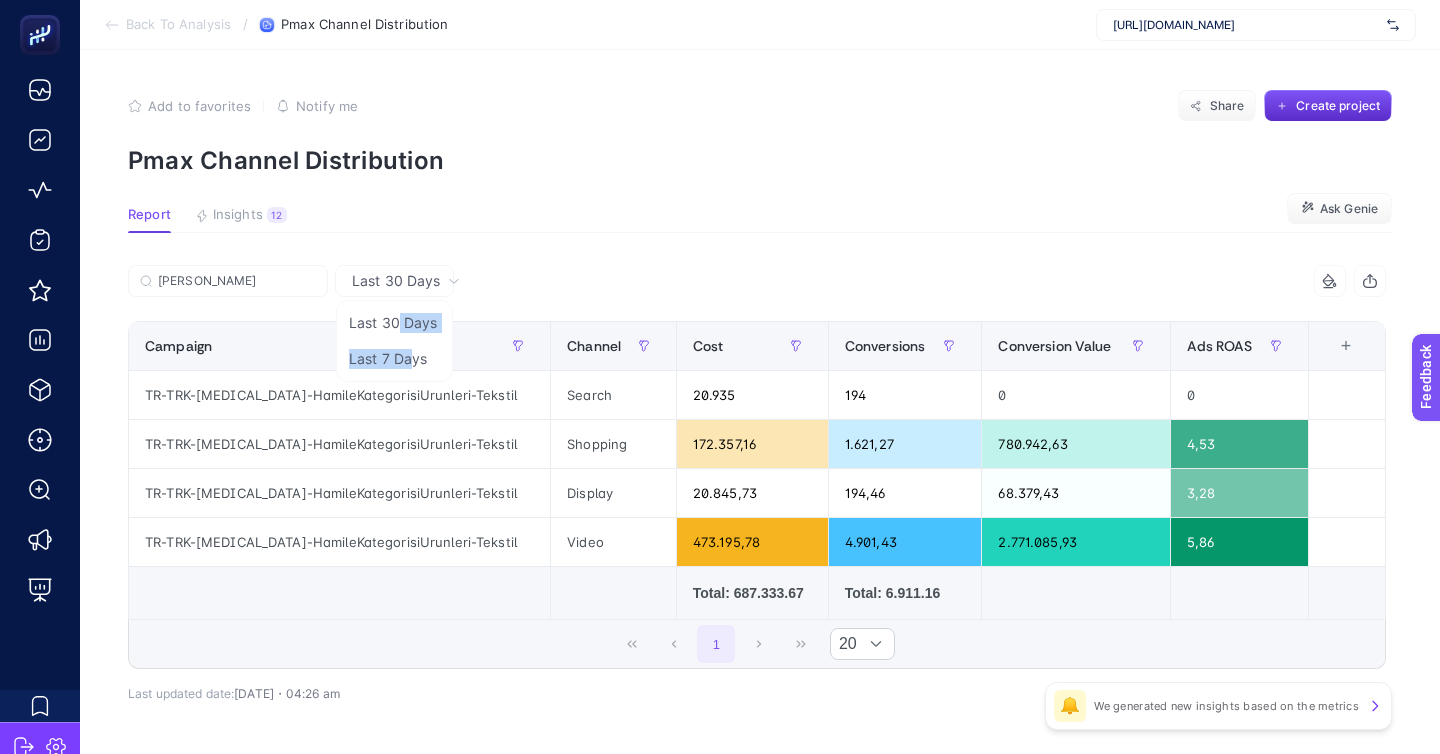 drag, startPoint x: 379, startPoint y: 282, endPoint x: 389, endPoint y: 309, distance: 28.79236 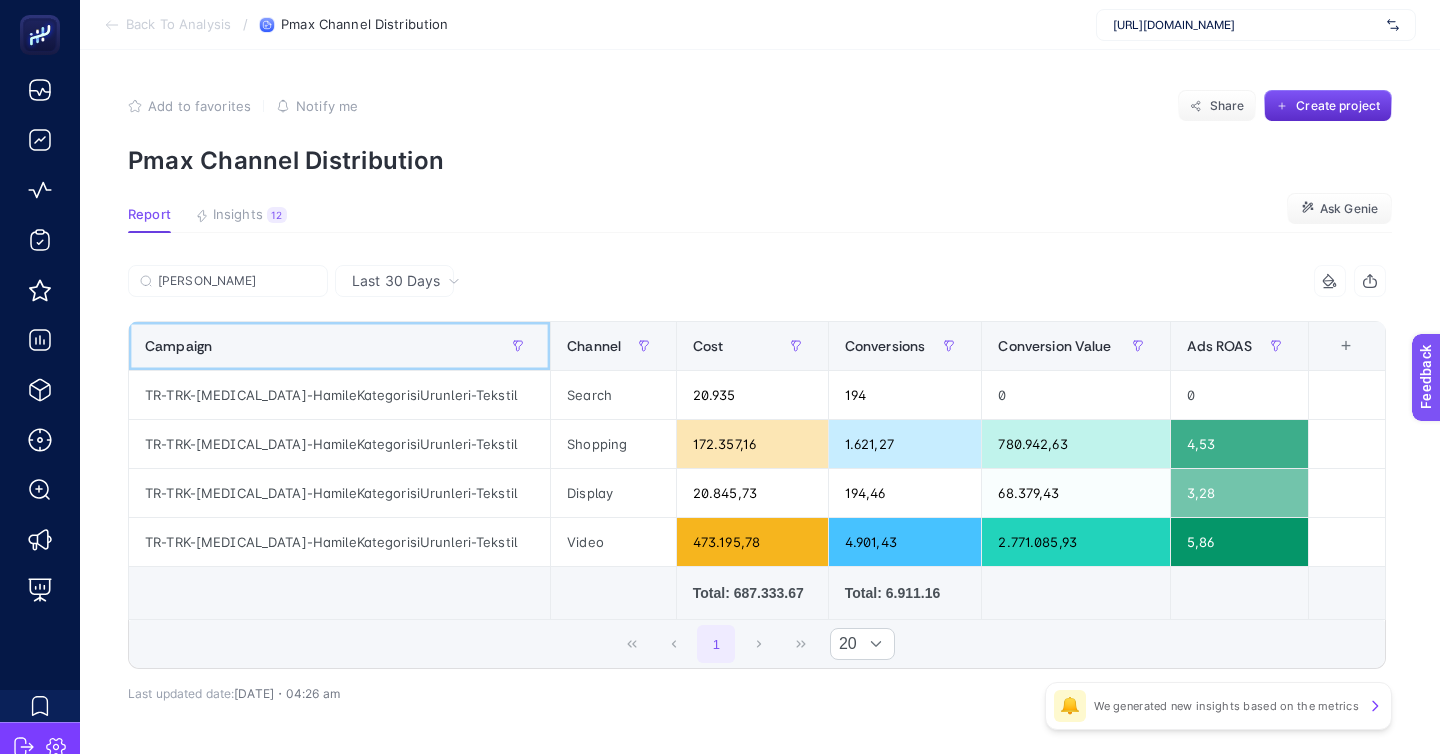 click on "Campaign" at bounding box center [339, 346] 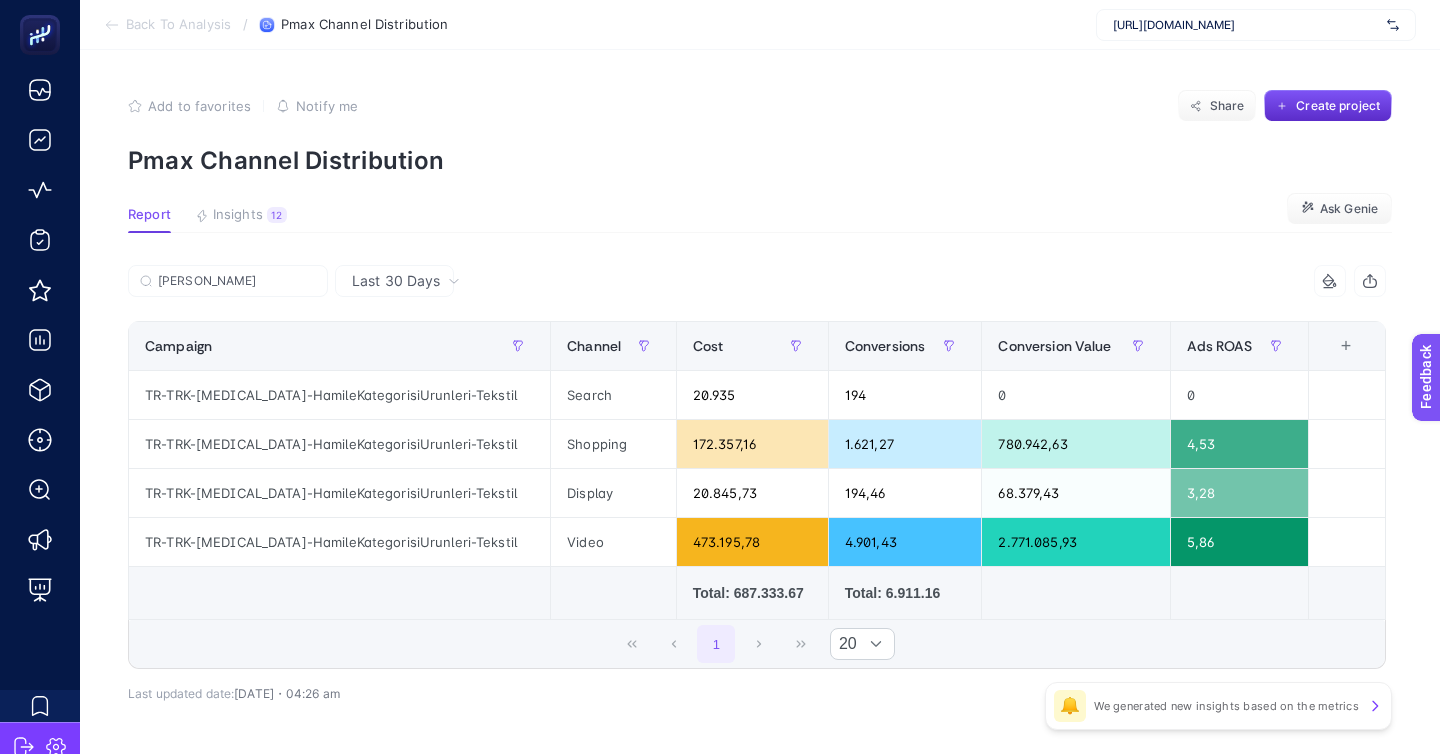 click on "Last 30 Days" at bounding box center [396, 281] 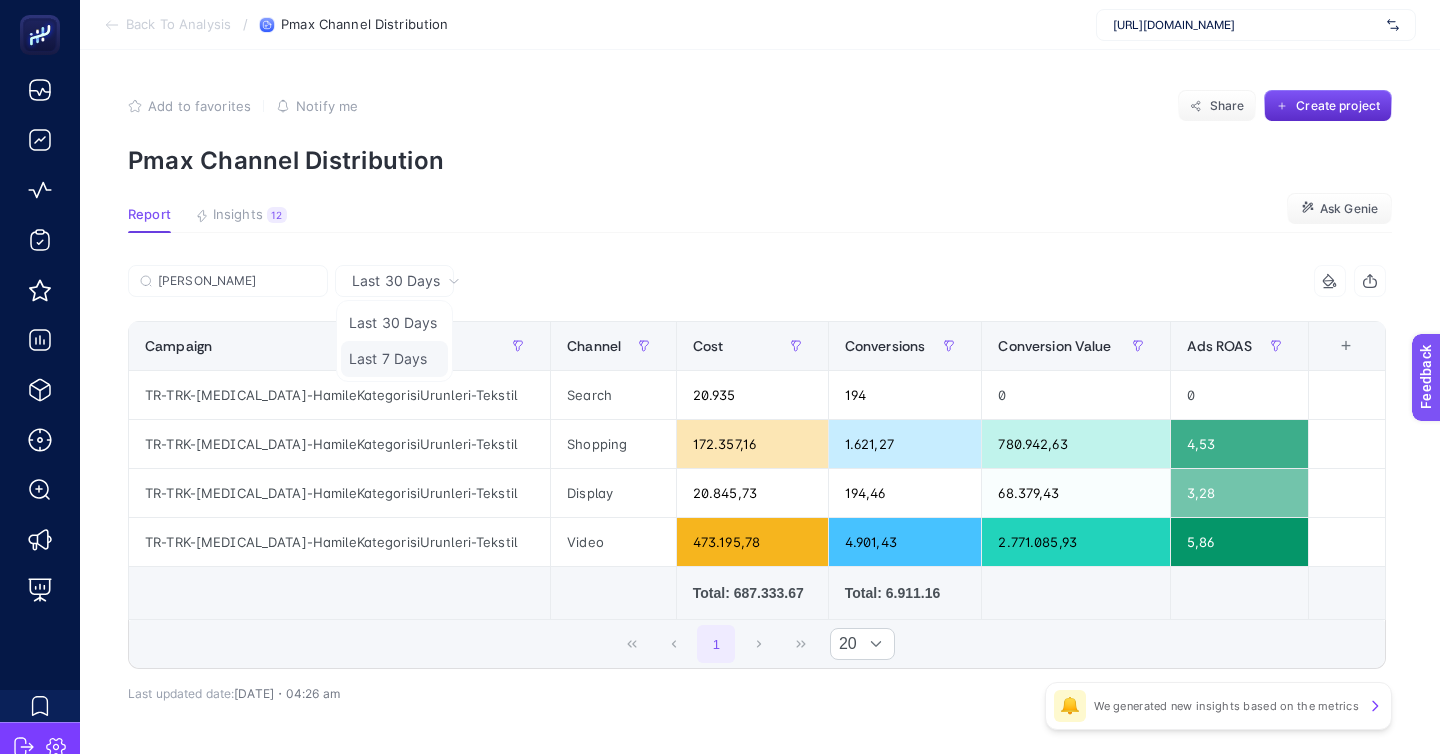 click on "Last 7 Days" 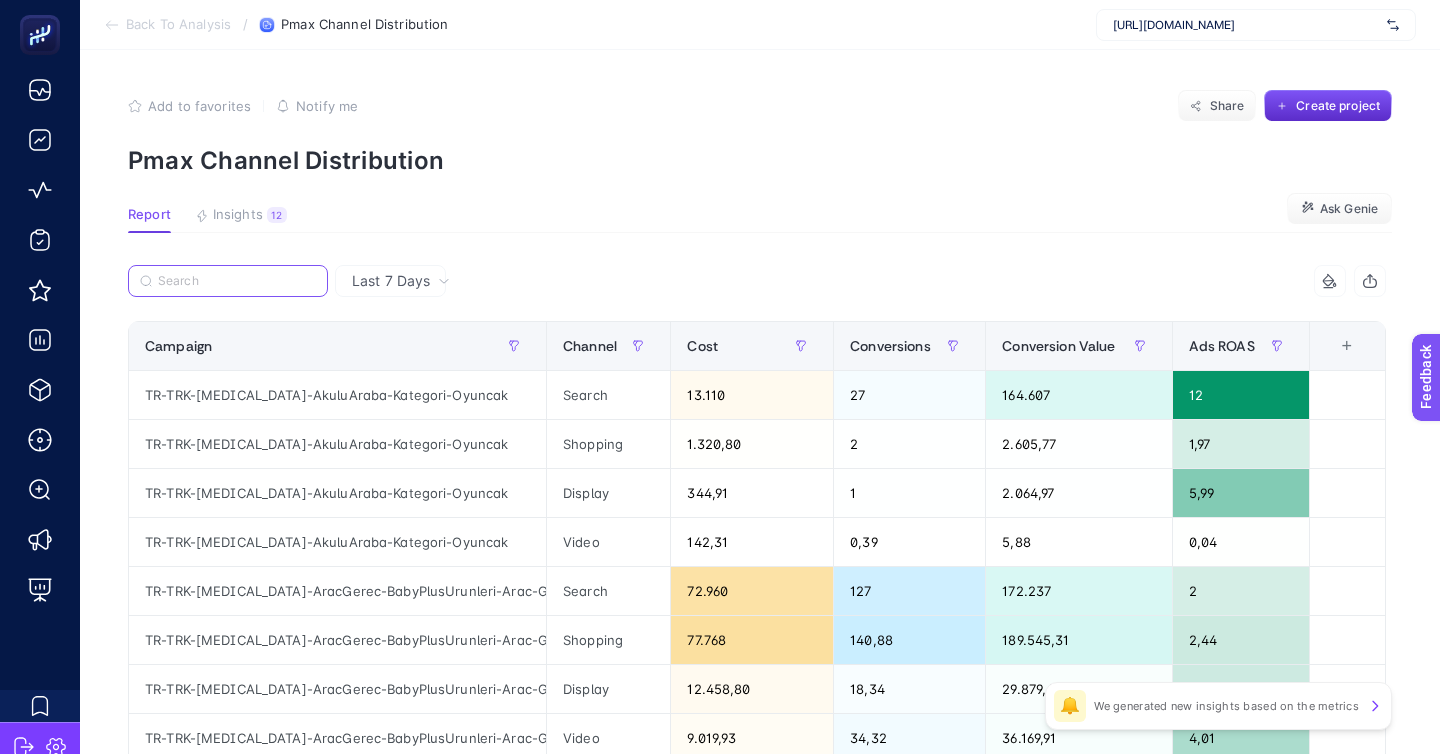 click at bounding box center [237, 281] 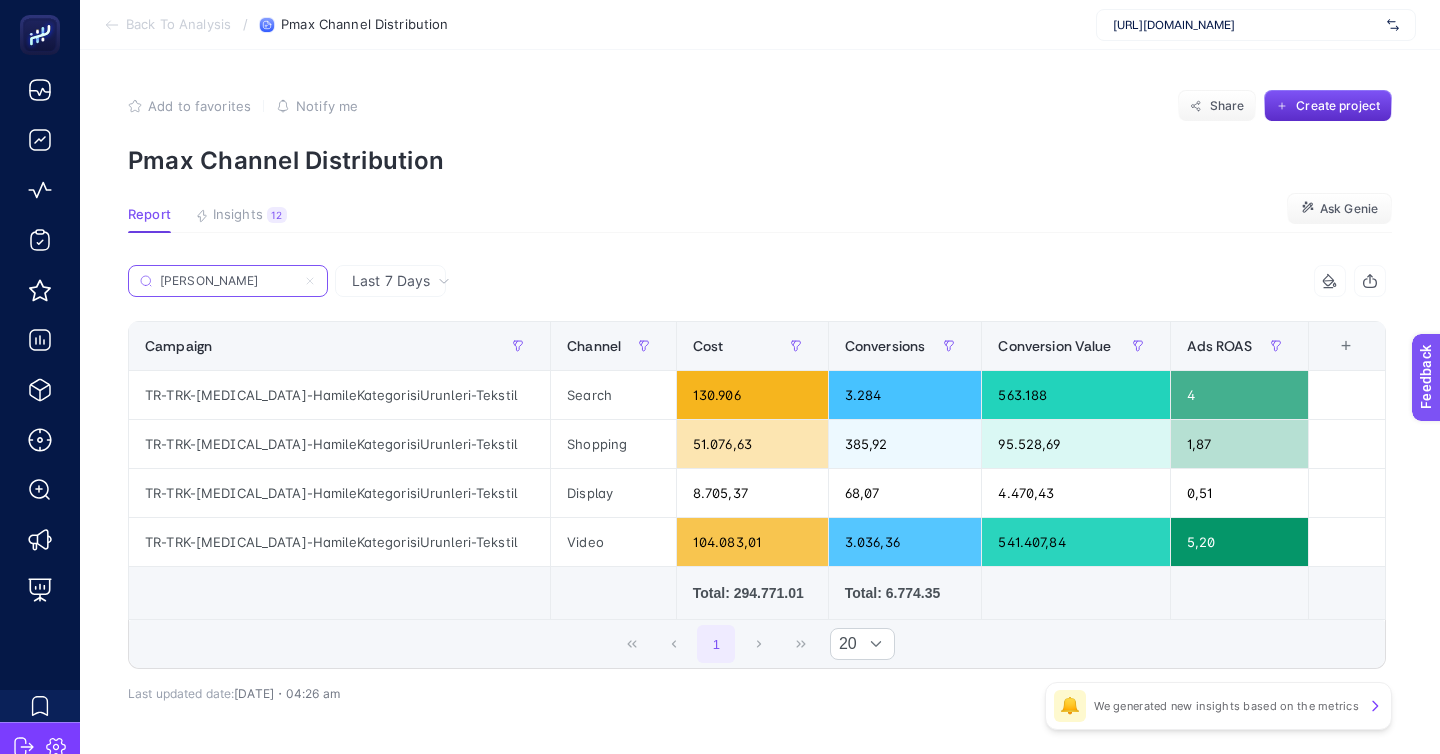 type on "hamil" 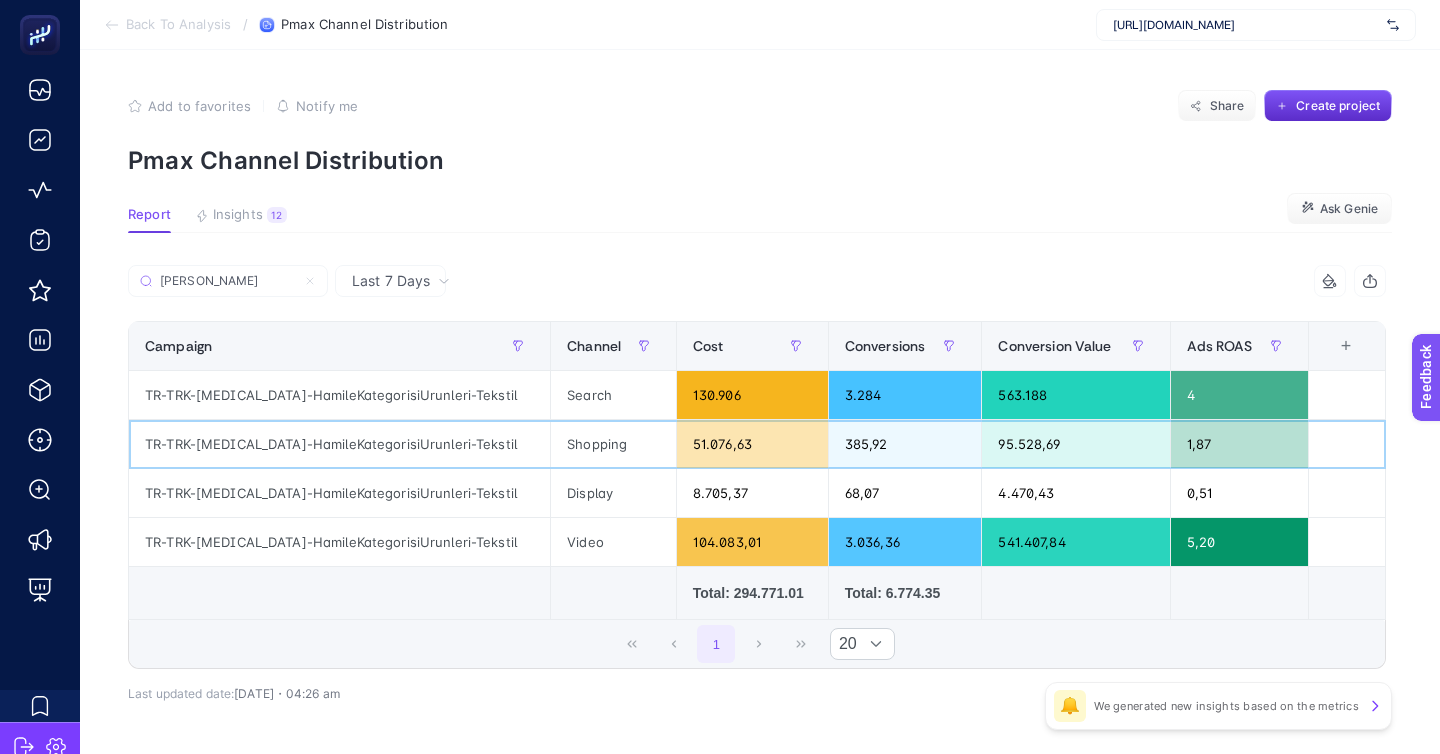 click on "51.076,63" 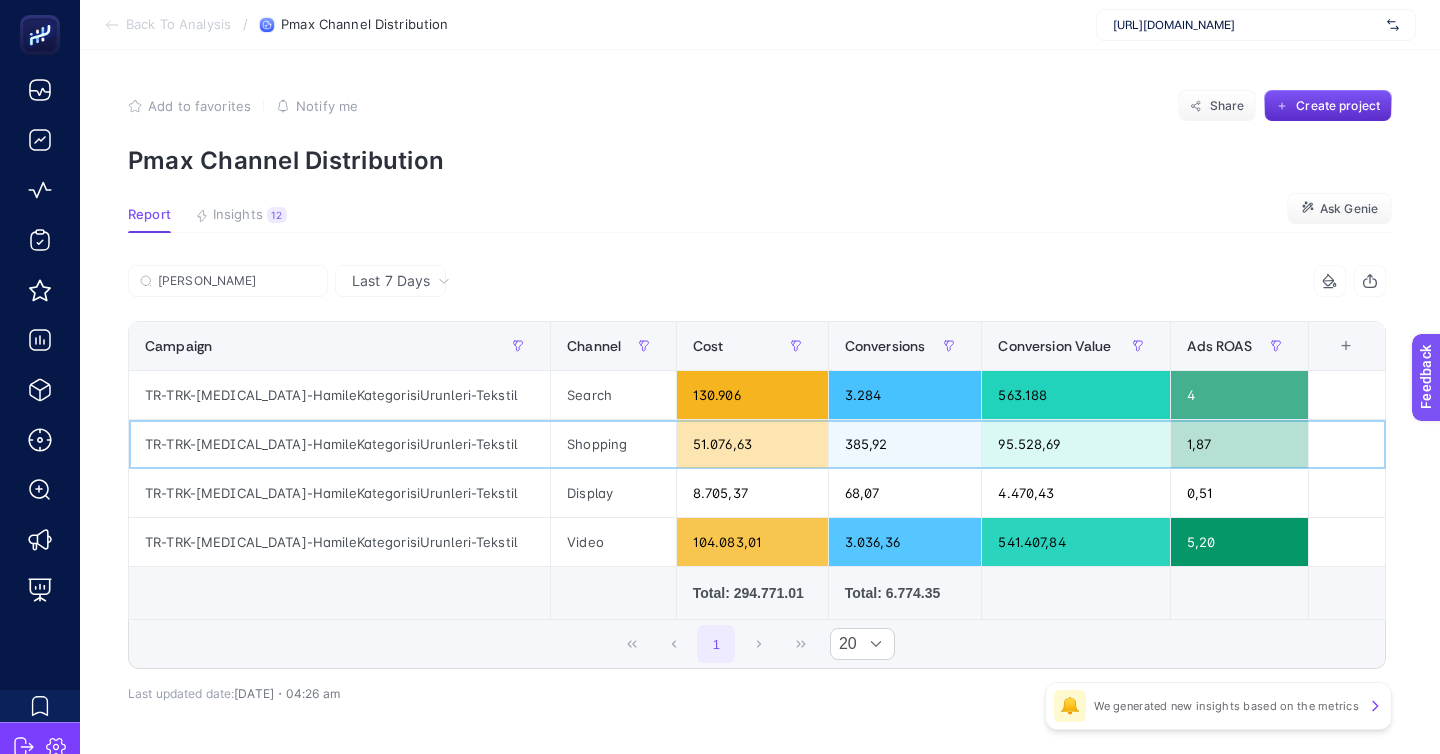 click on "51.076,63" 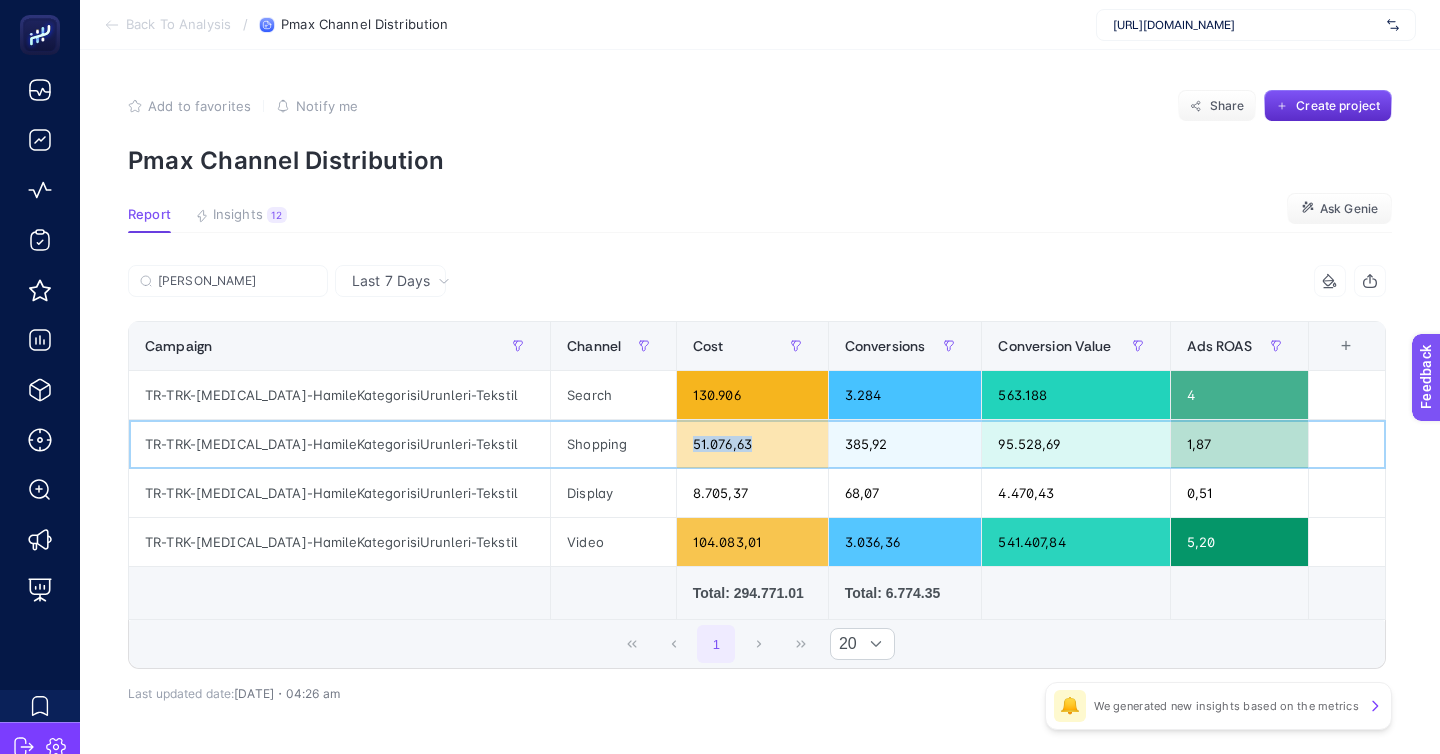 click on "51.076,63" 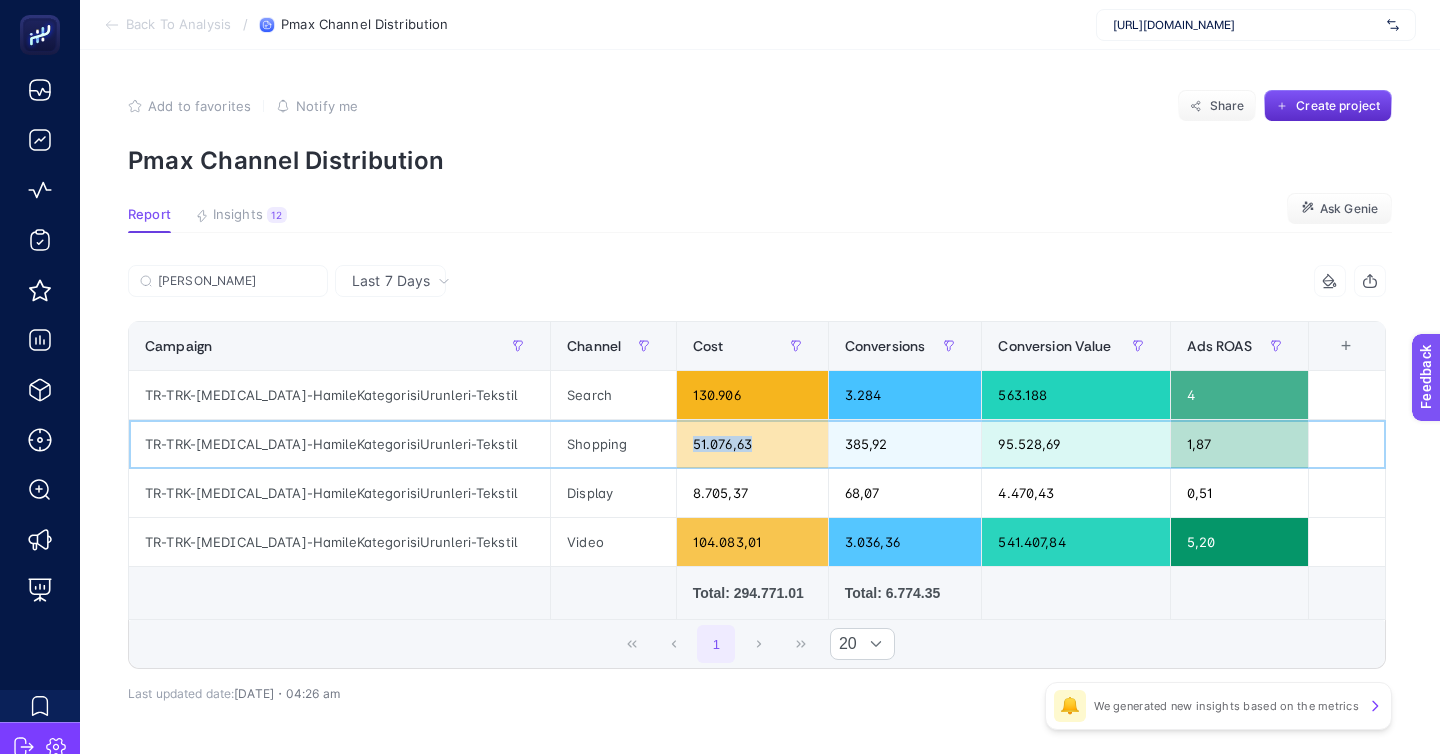 click on "385,92" 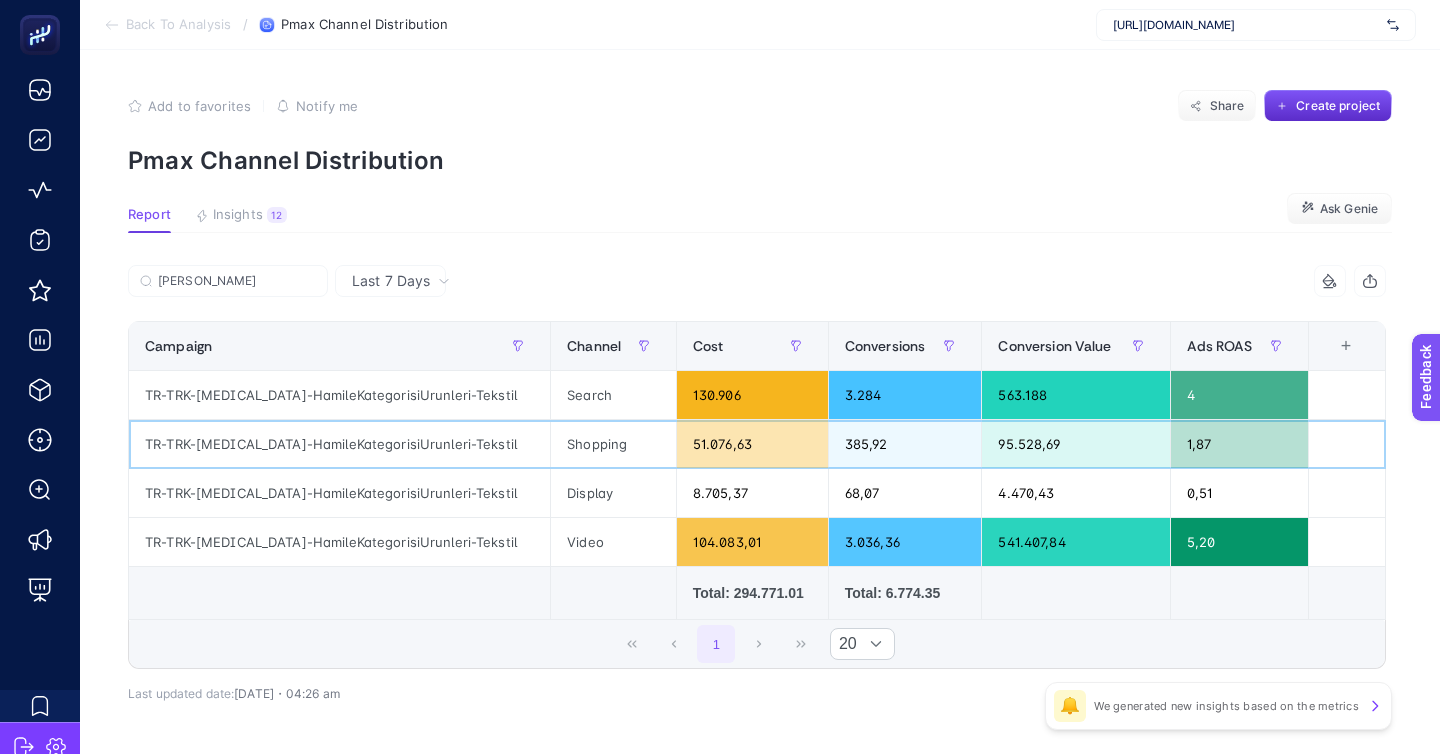 click on "385,92" 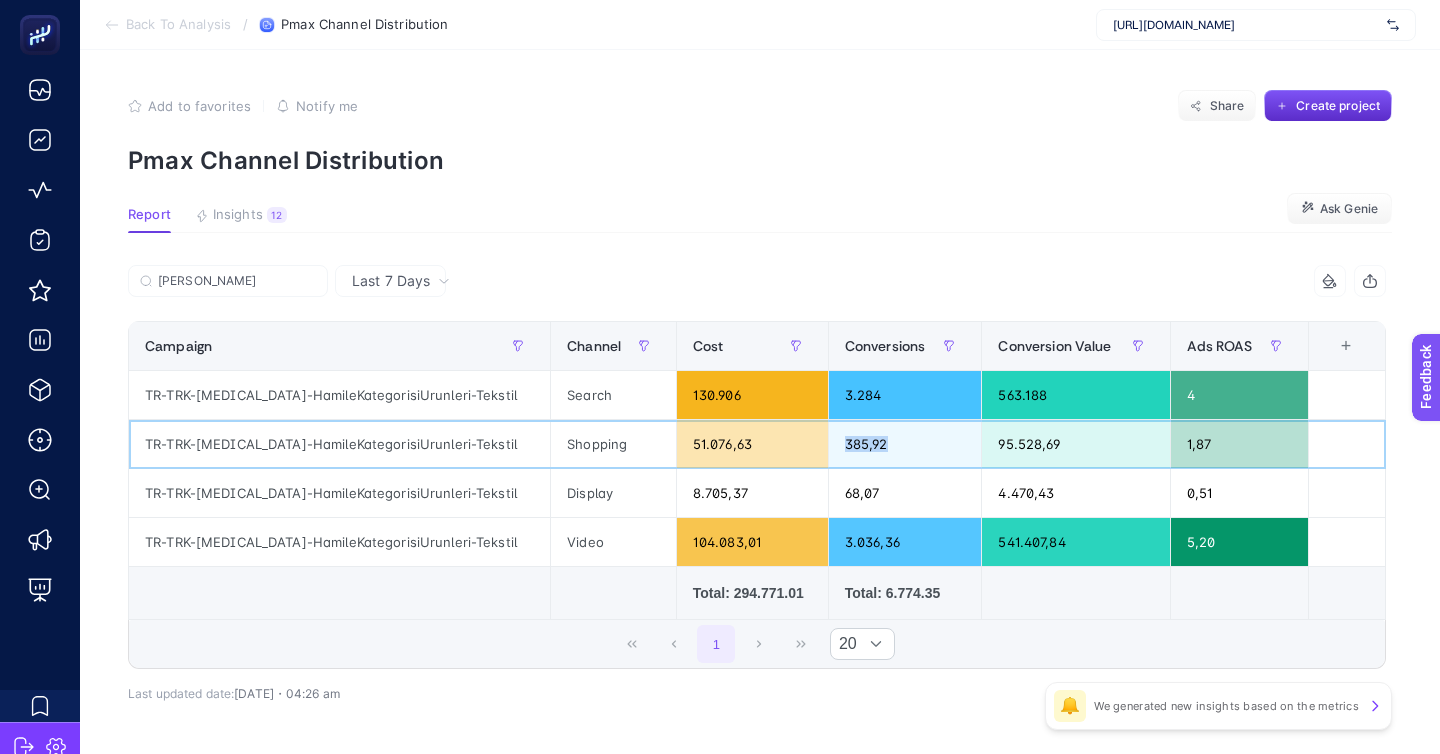 click on "385,92" 